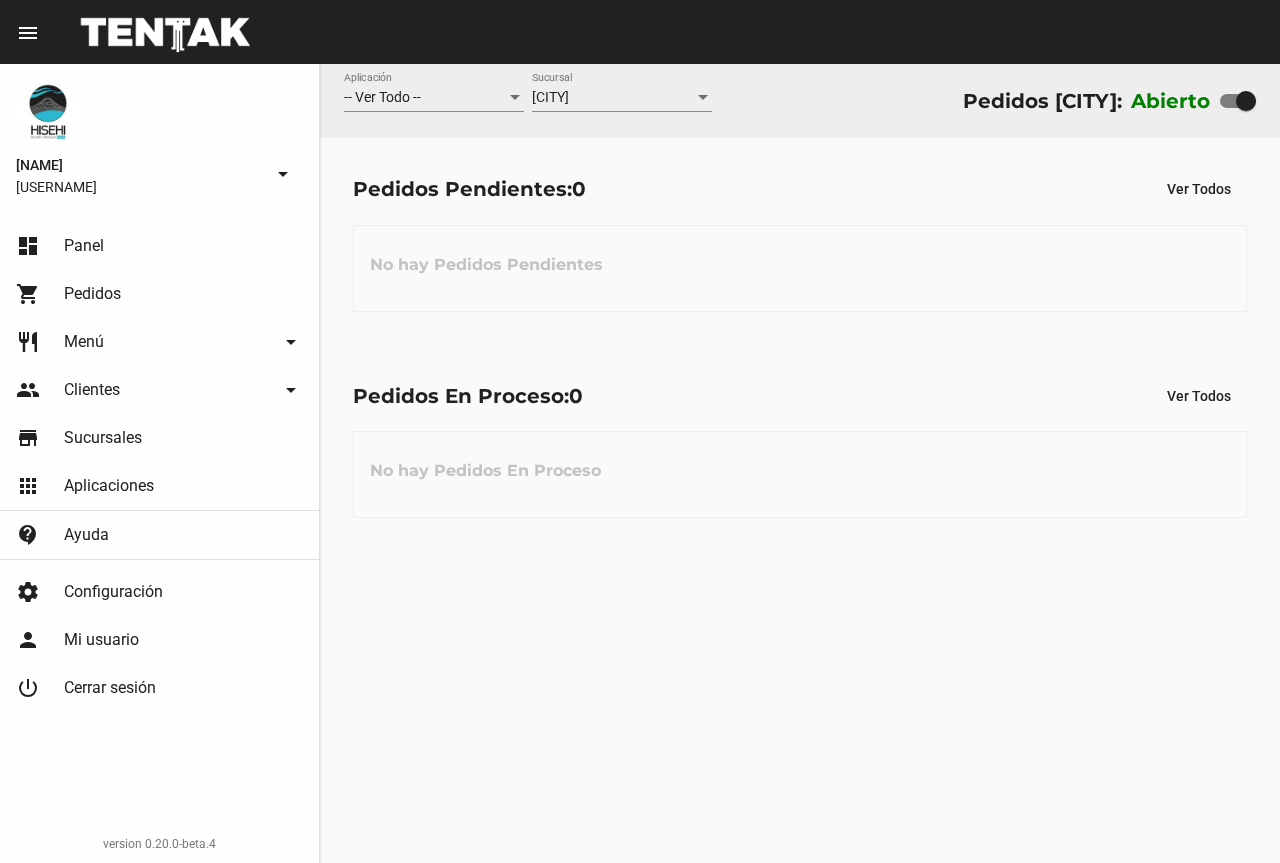 scroll, scrollTop: 0, scrollLeft: 0, axis: both 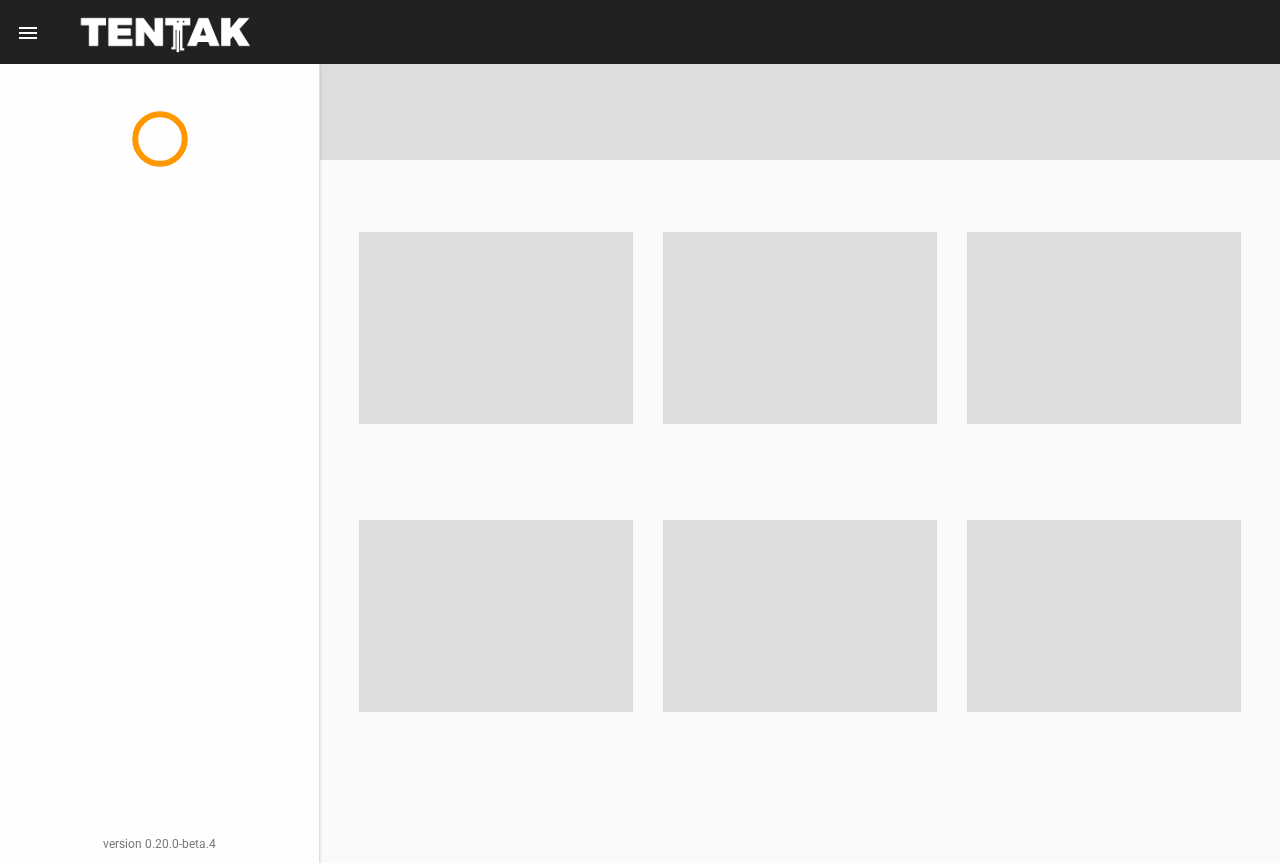 click at bounding box center [159, 139] 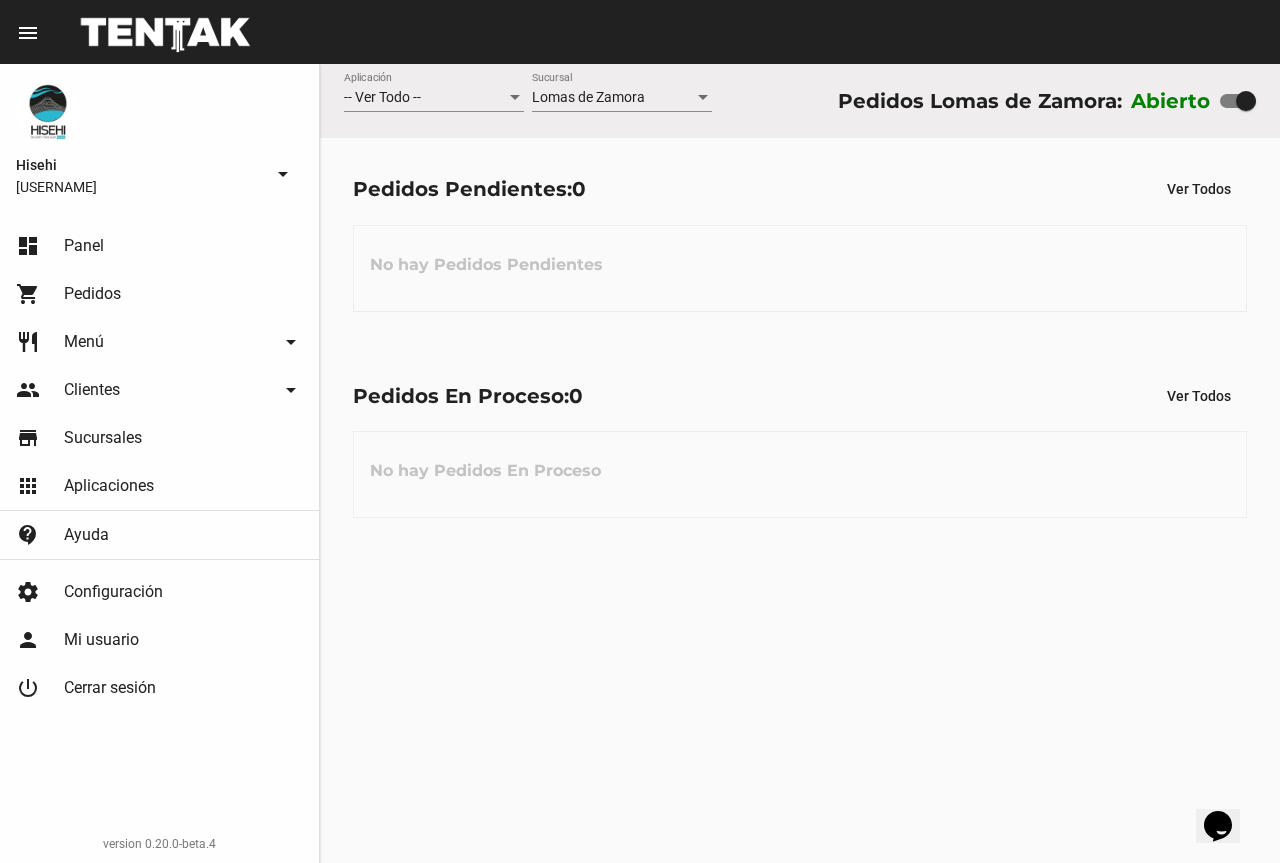scroll, scrollTop: 0, scrollLeft: 0, axis: both 